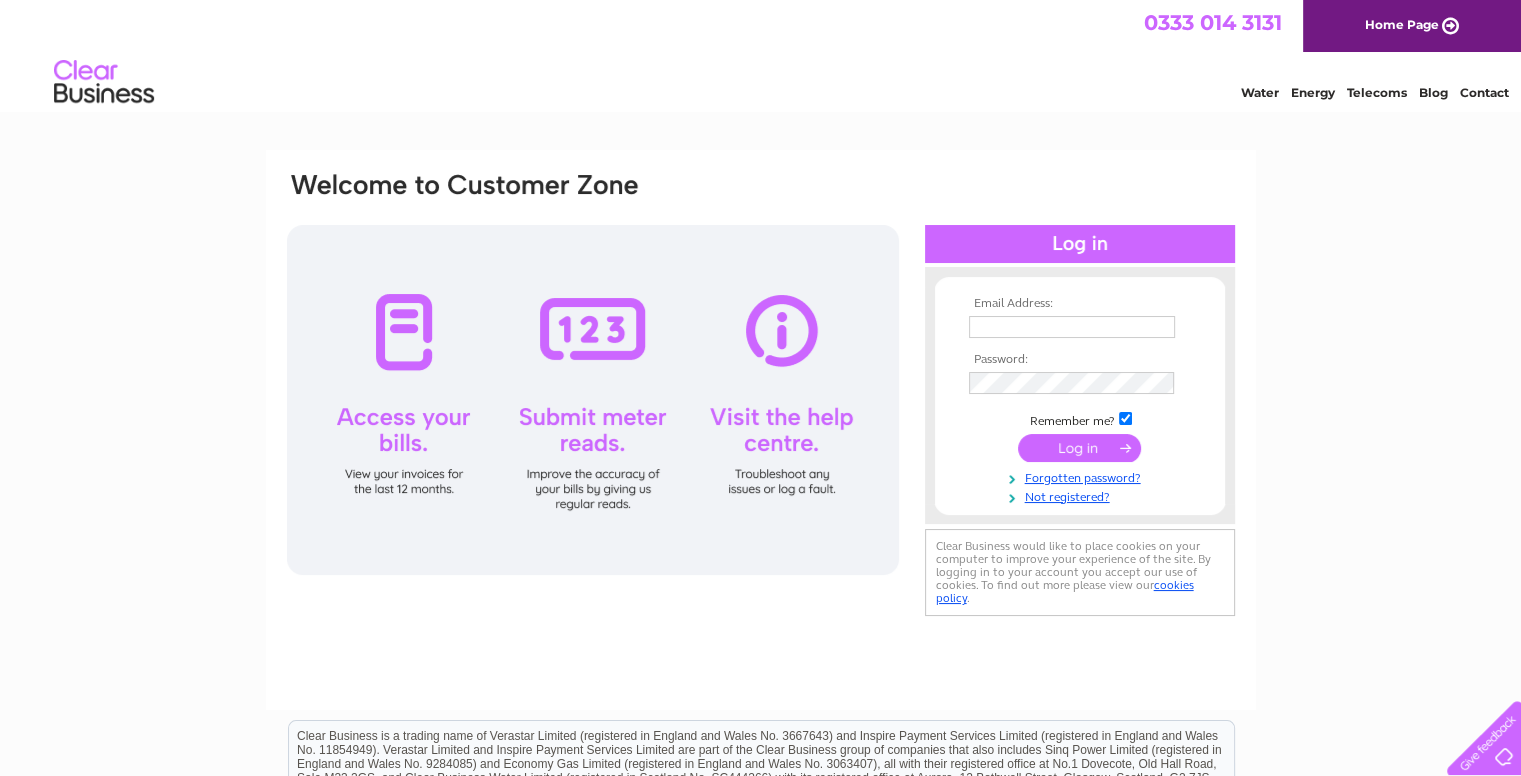 scroll, scrollTop: 0, scrollLeft: 0, axis: both 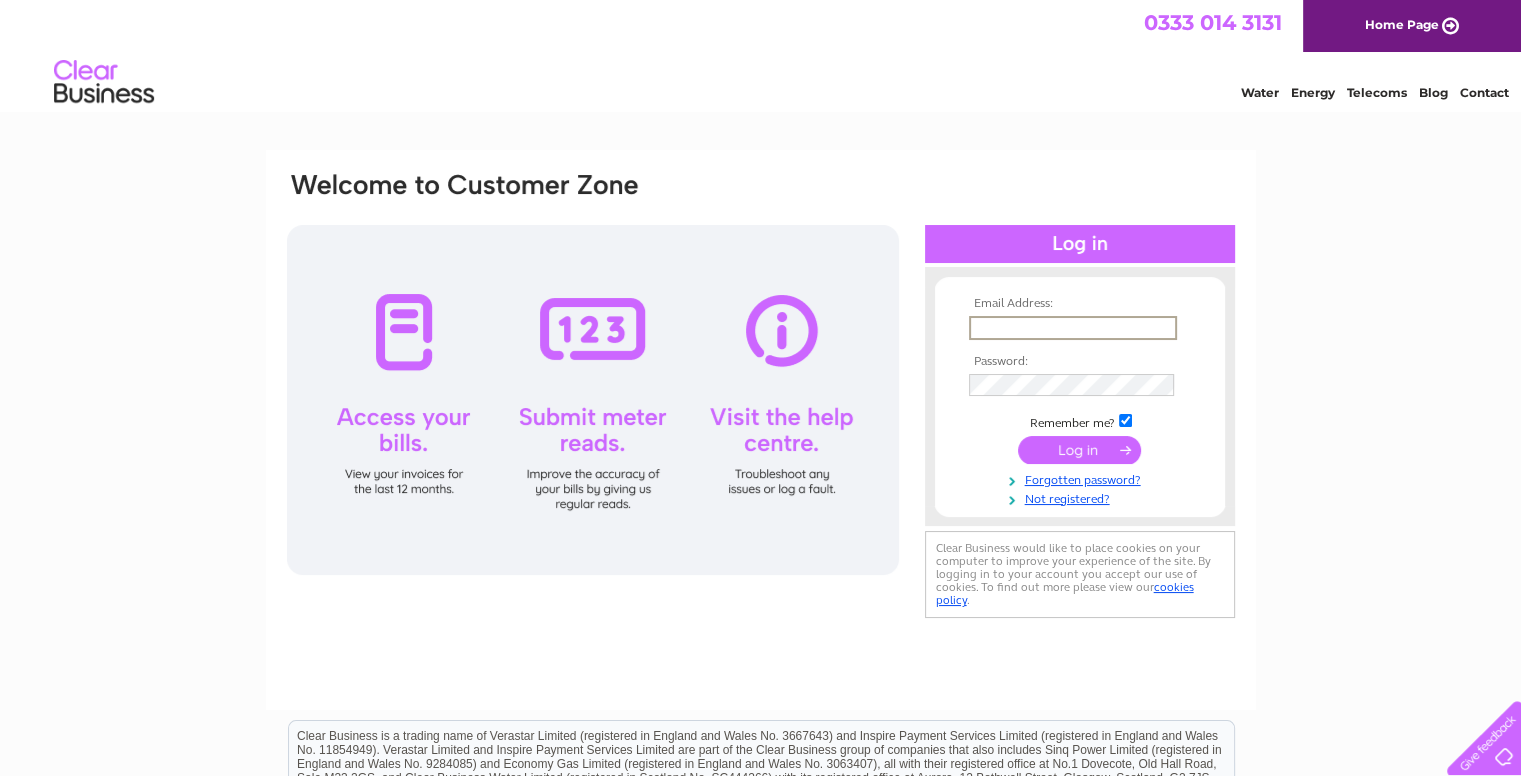click at bounding box center (1073, 328) 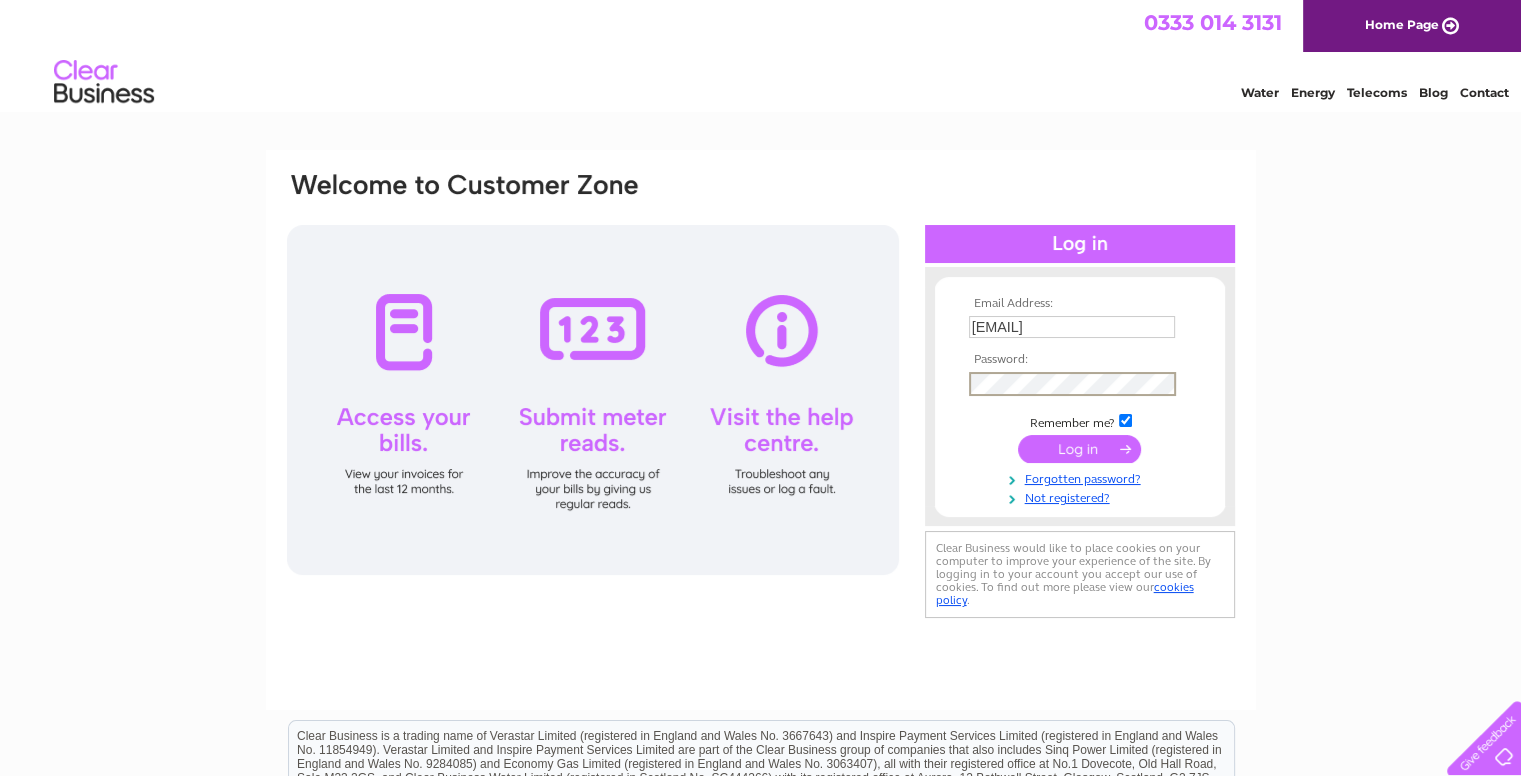 click at bounding box center (1079, 449) 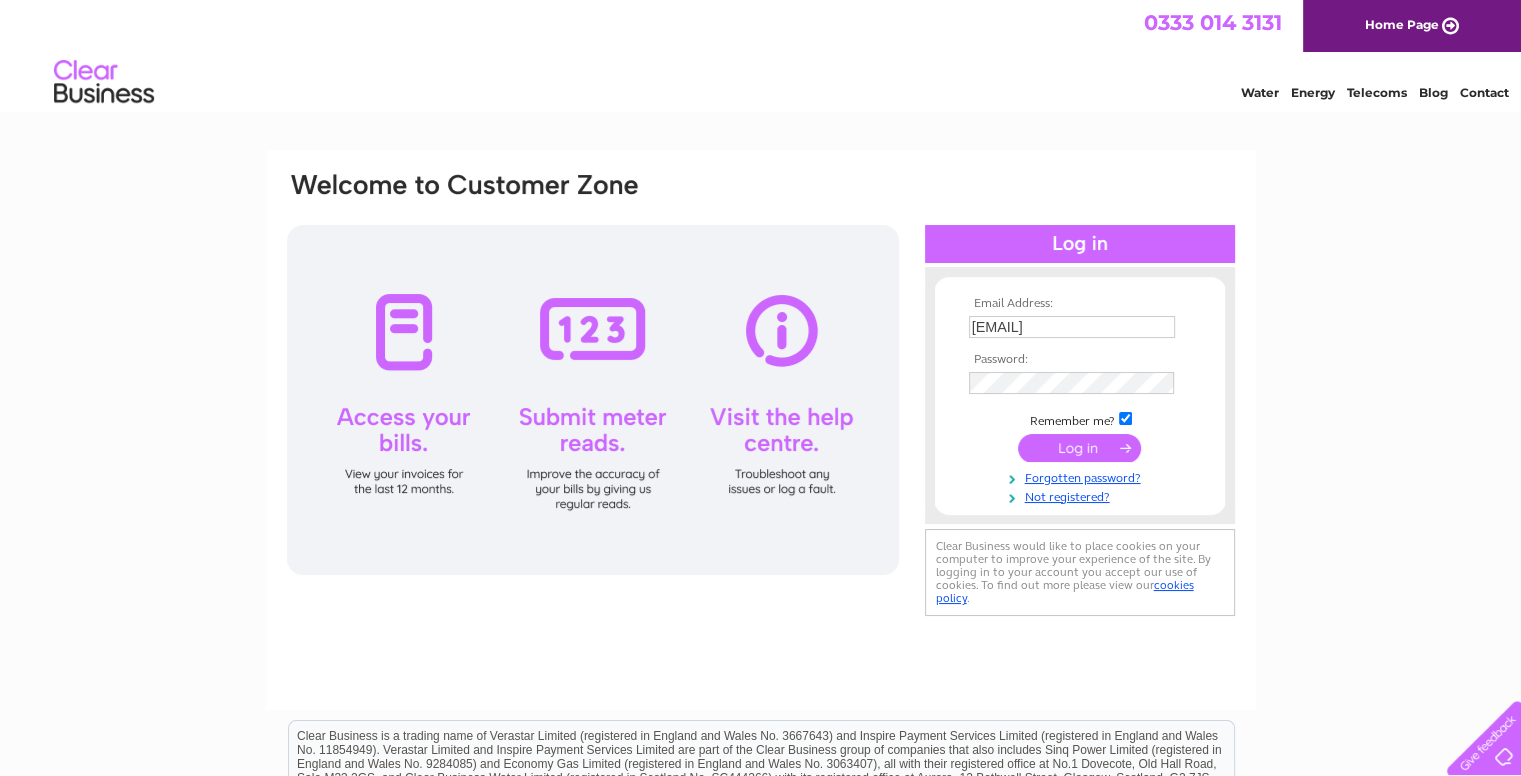 click at bounding box center (1079, 448) 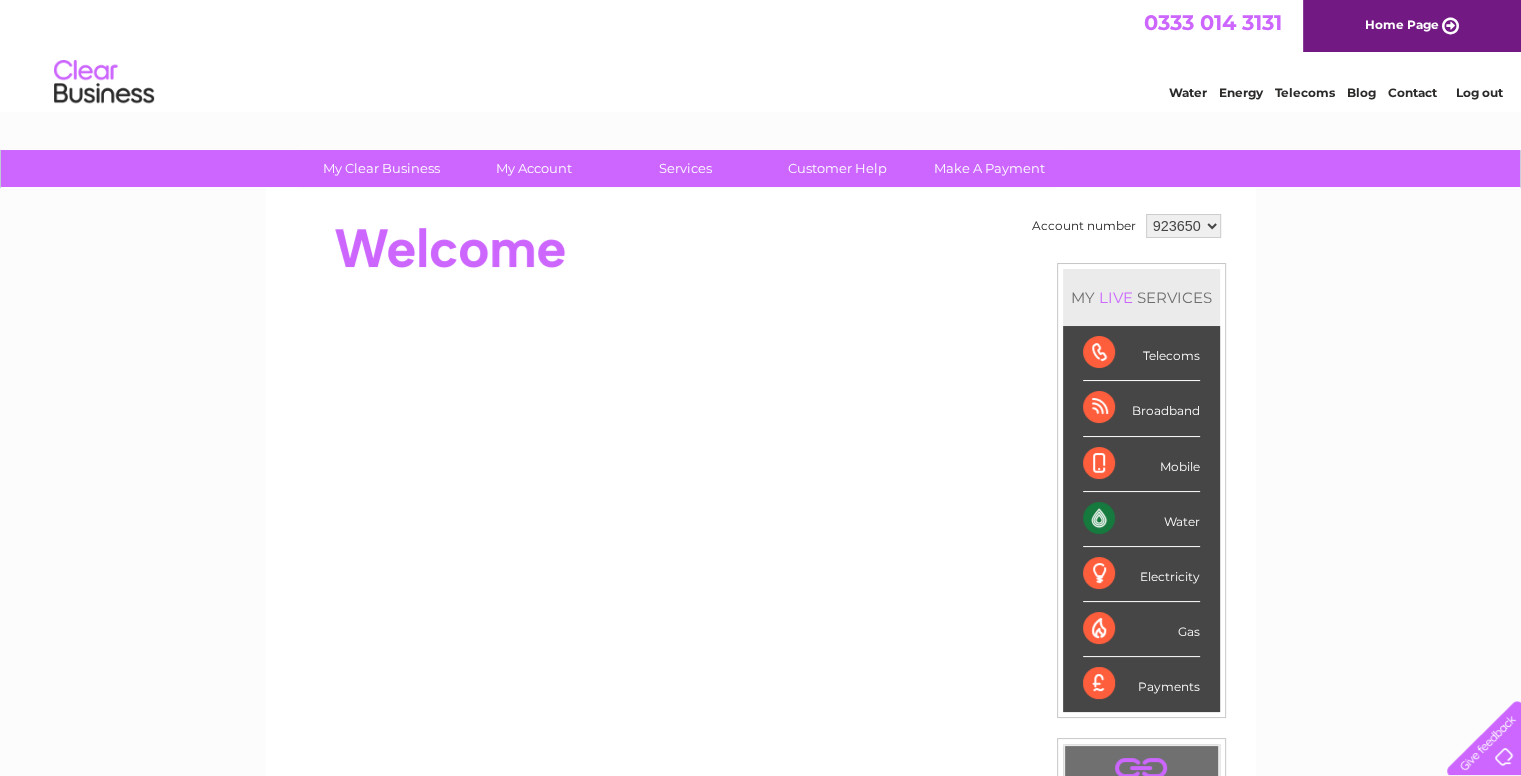 scroll, scrollTop: 0, scrollLeft: 0, axis: both 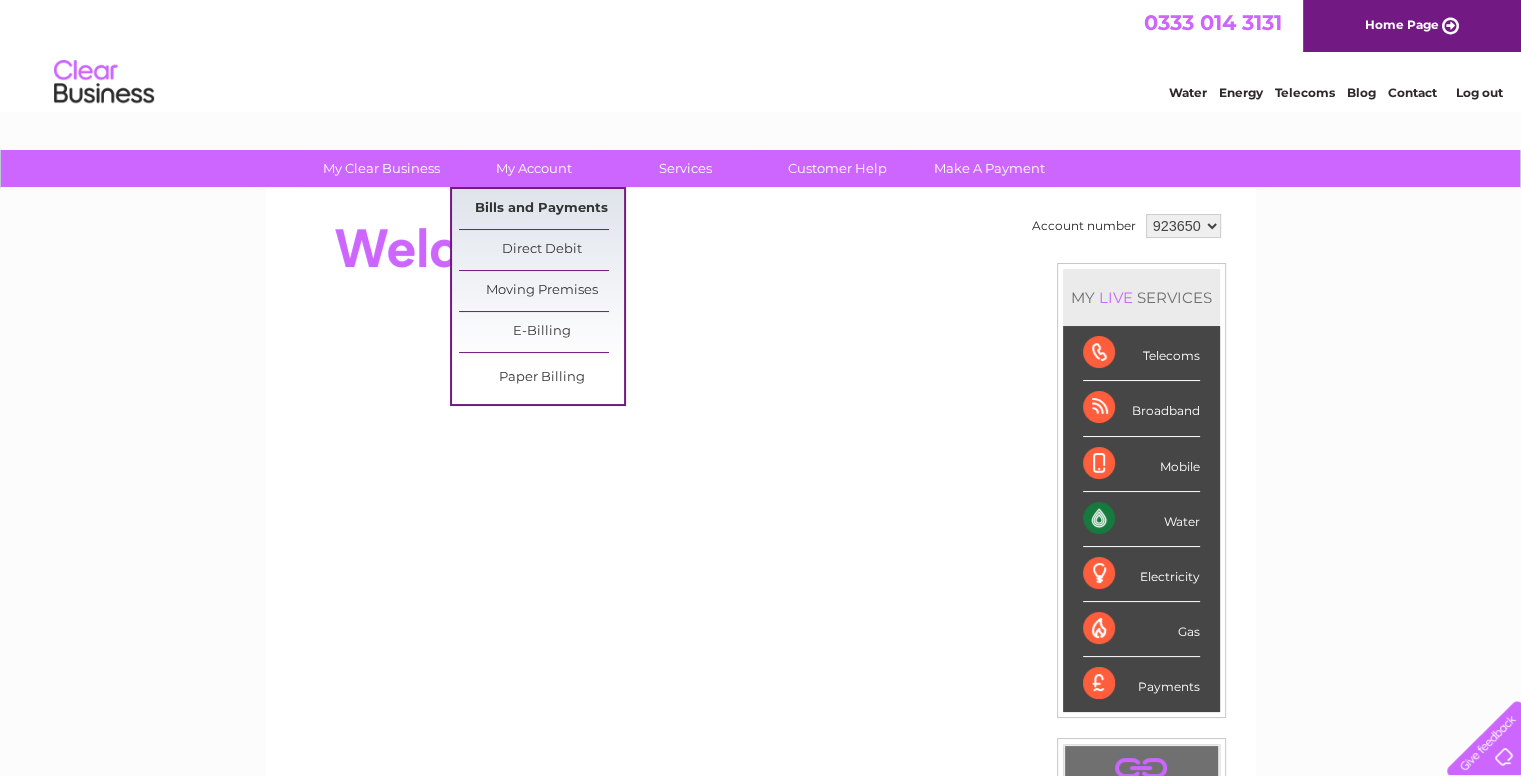 click on "Bills and Payments" at bounding box center [541, 209] 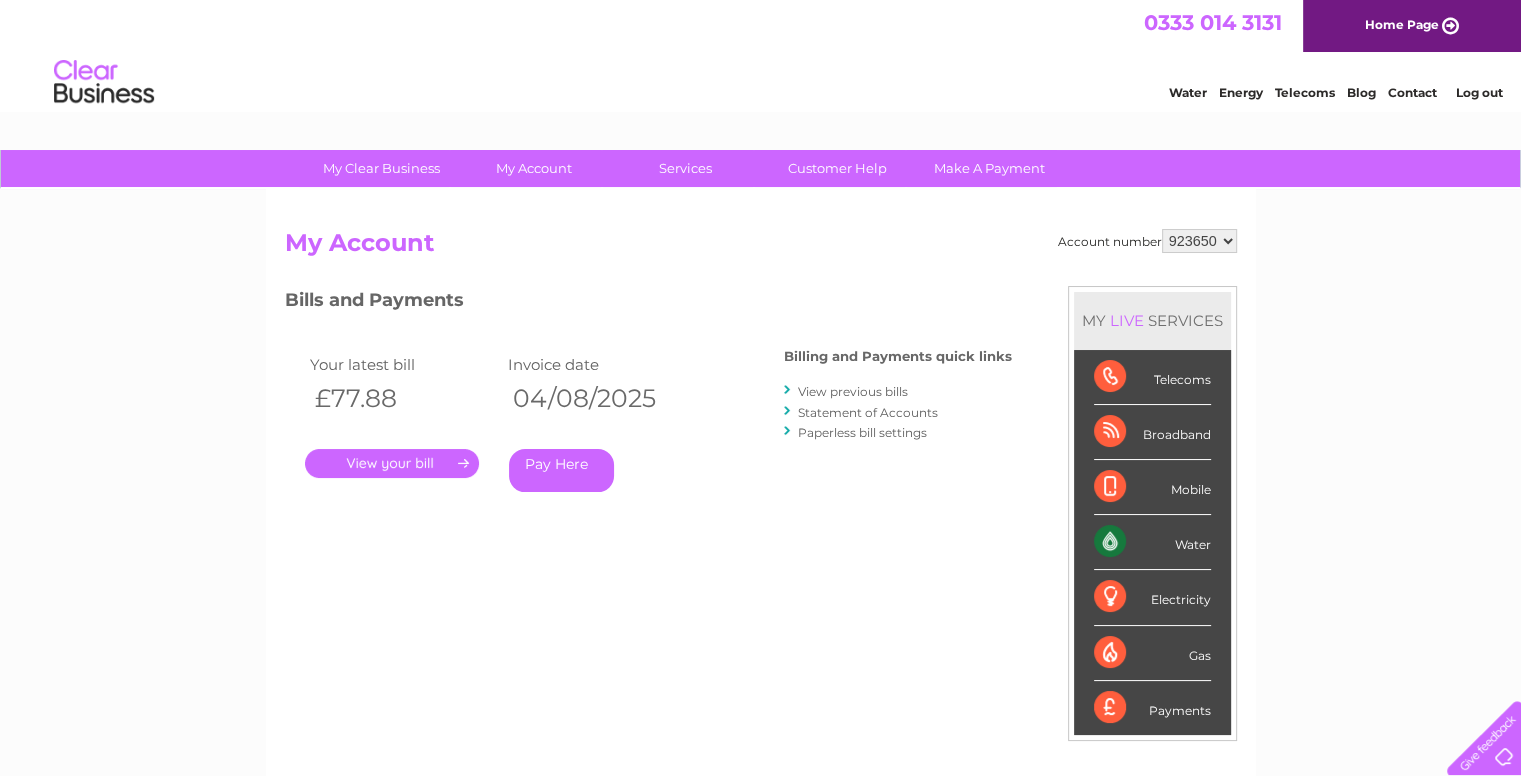 scroll, scrollTop: 0, scrollLeft: 0, axis: both 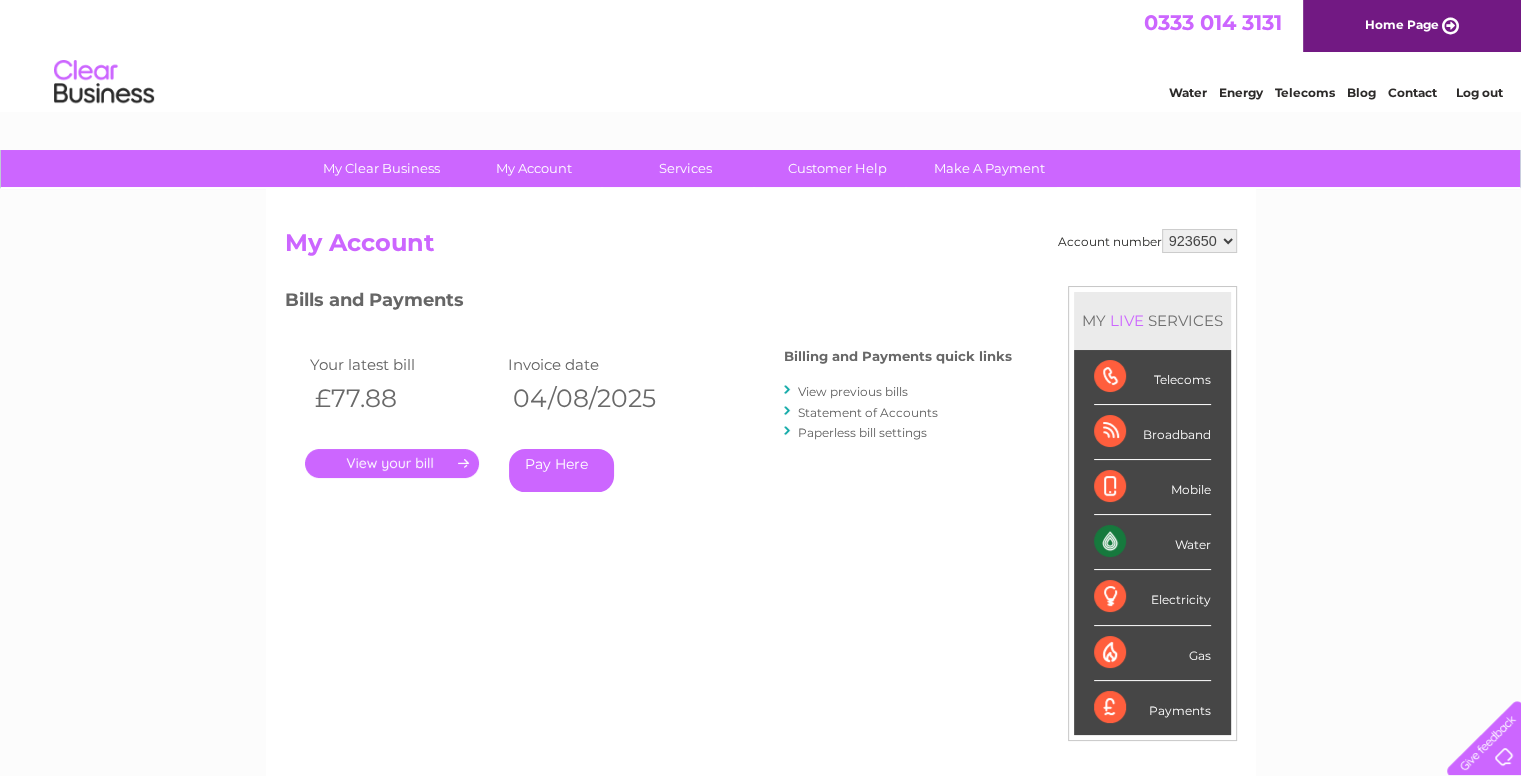 click on "." at bounding box center [392, 463] 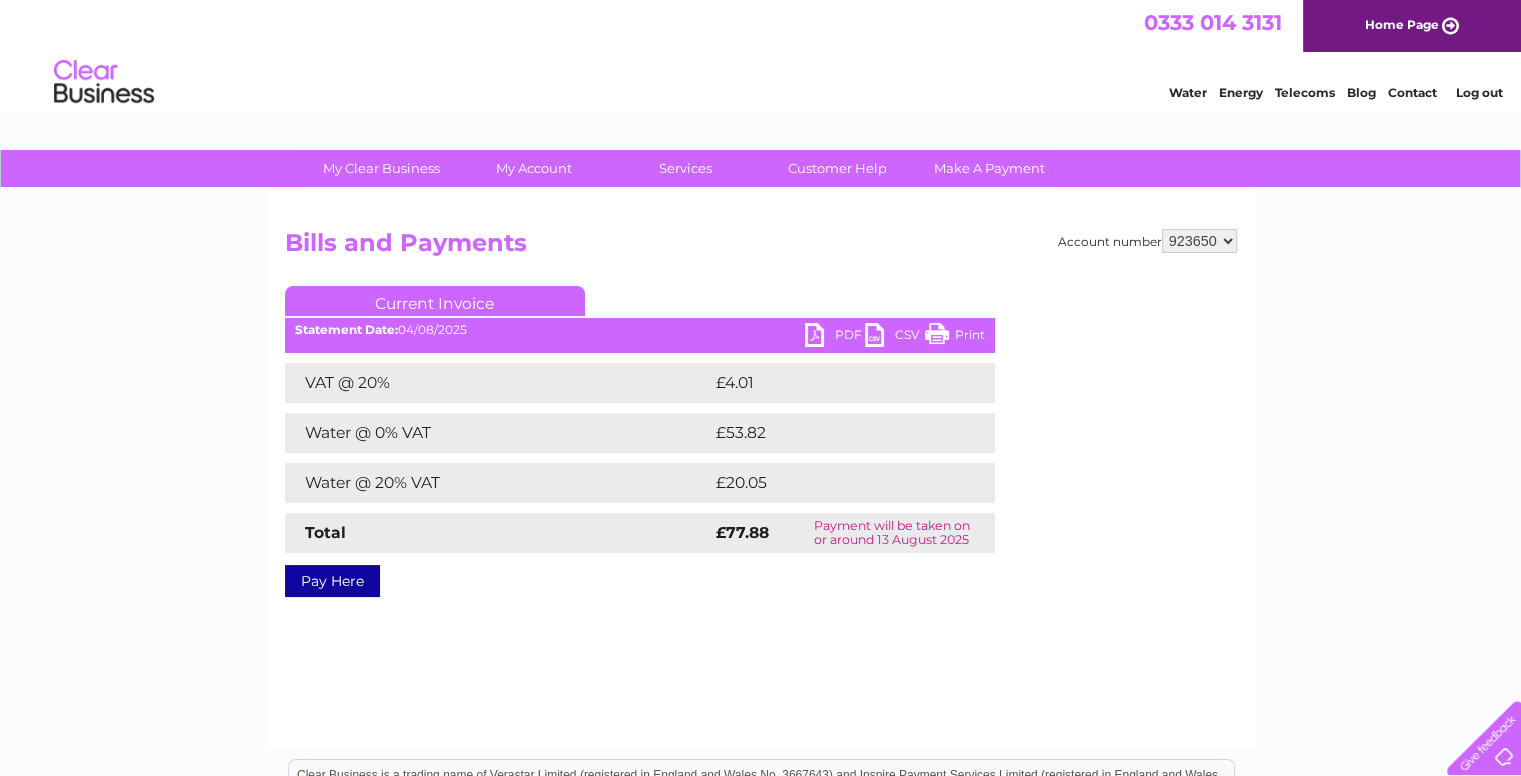 scroll, scrollTop: 0, scrollLeft: 0, axis: both 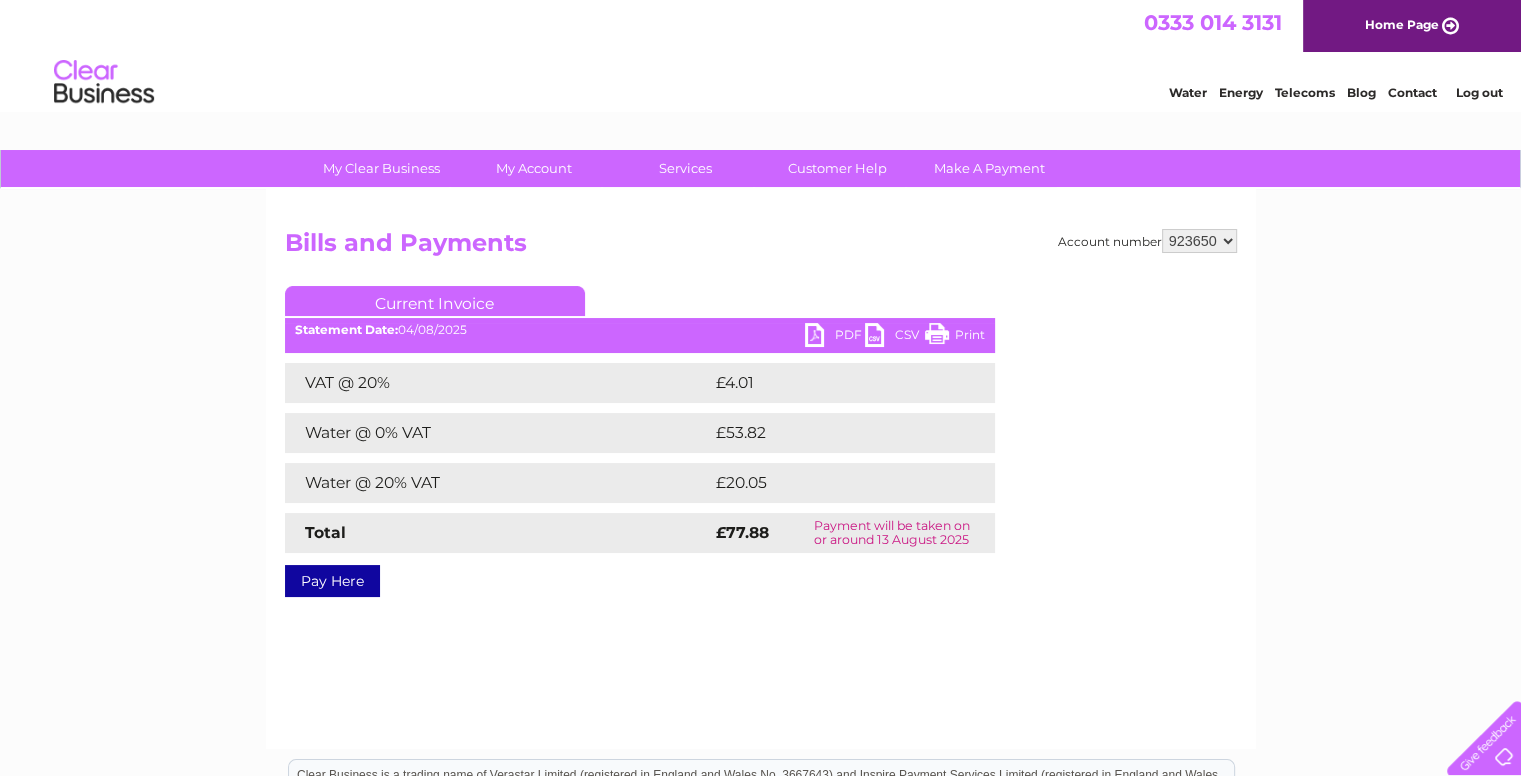 click on "Print" at bounding box center [955, 337] 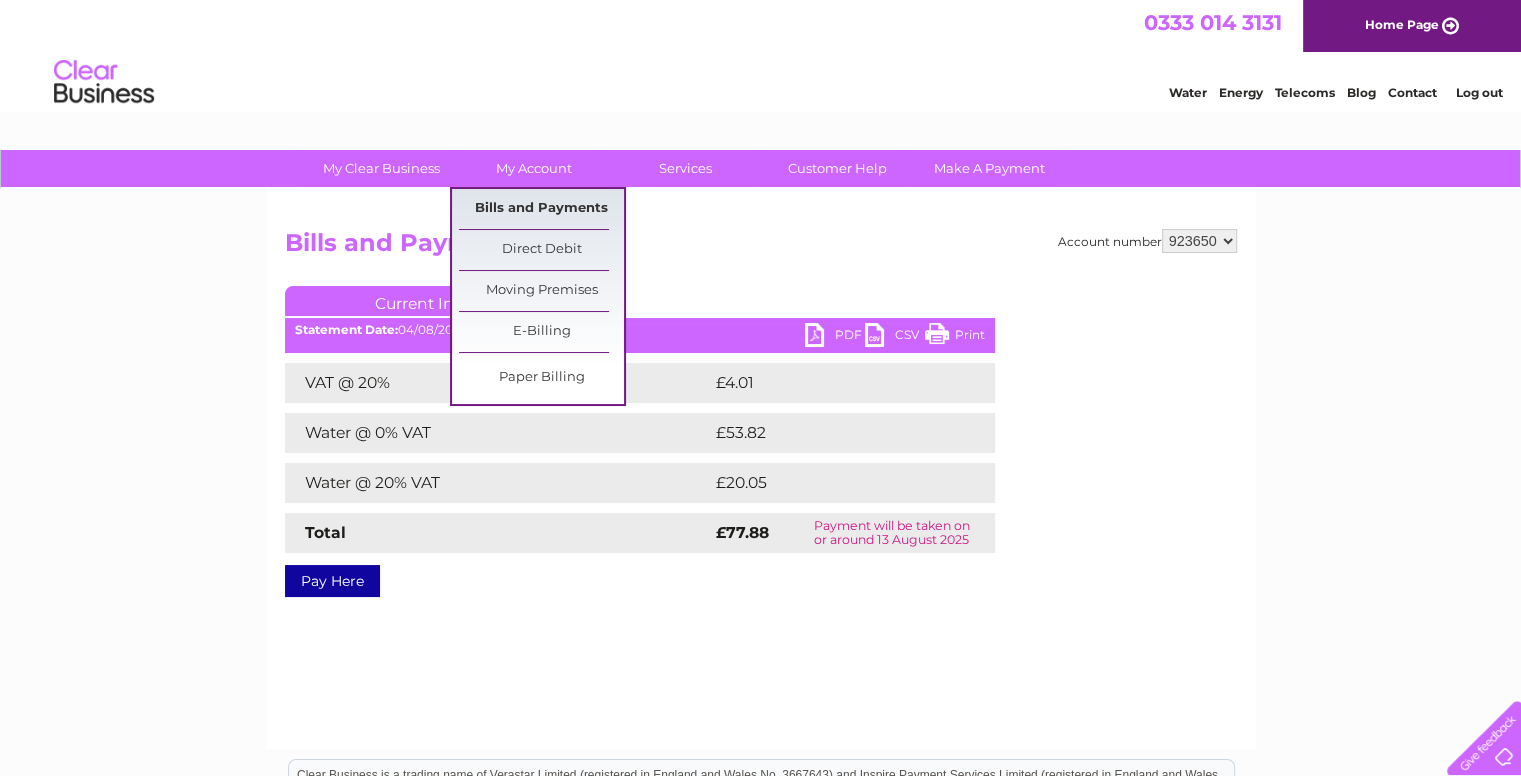 click on "Bills and Payments" at bounding box center (541, 209) 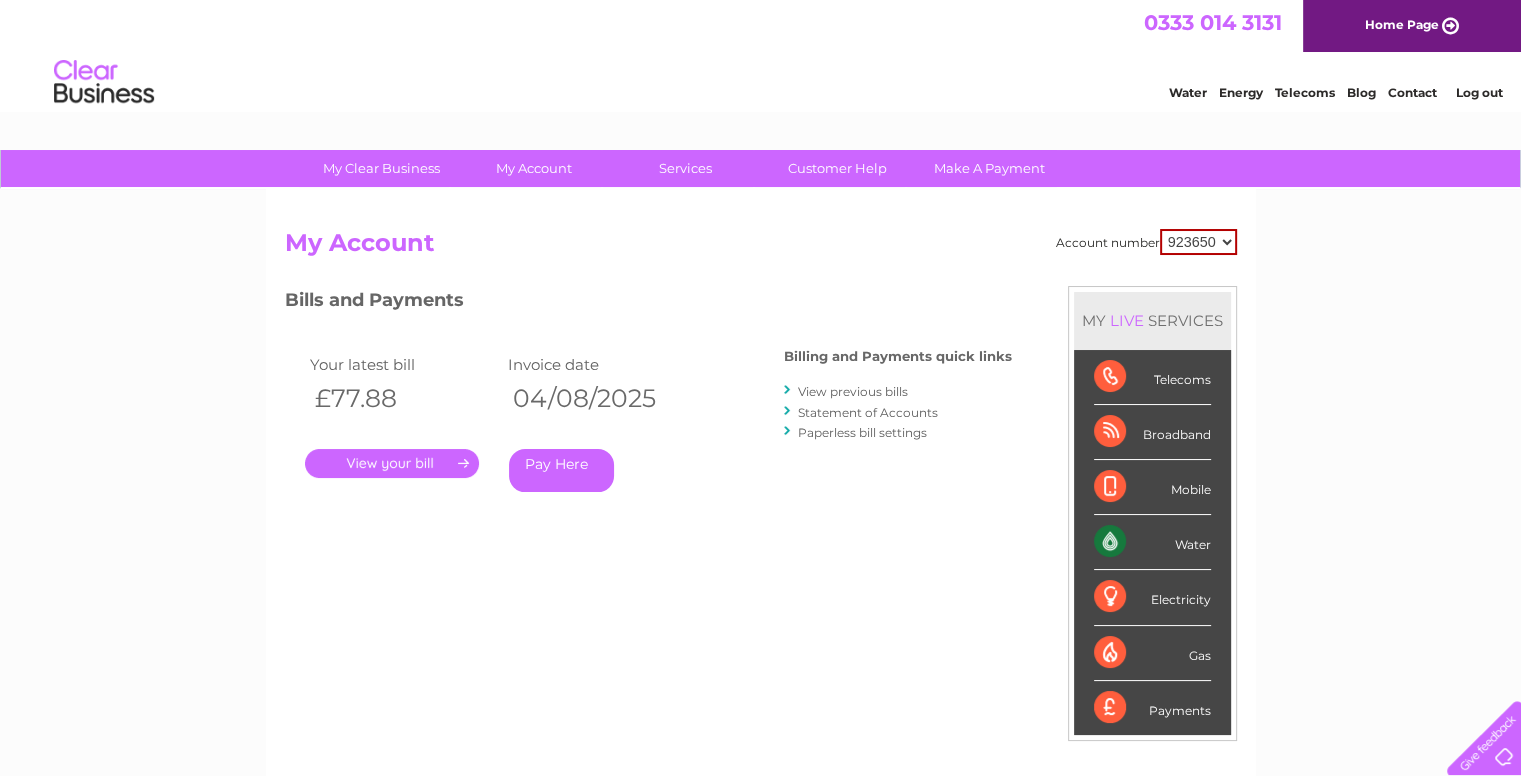 scroll, scrollTop: 0, scrollLeft: 0, axis: both 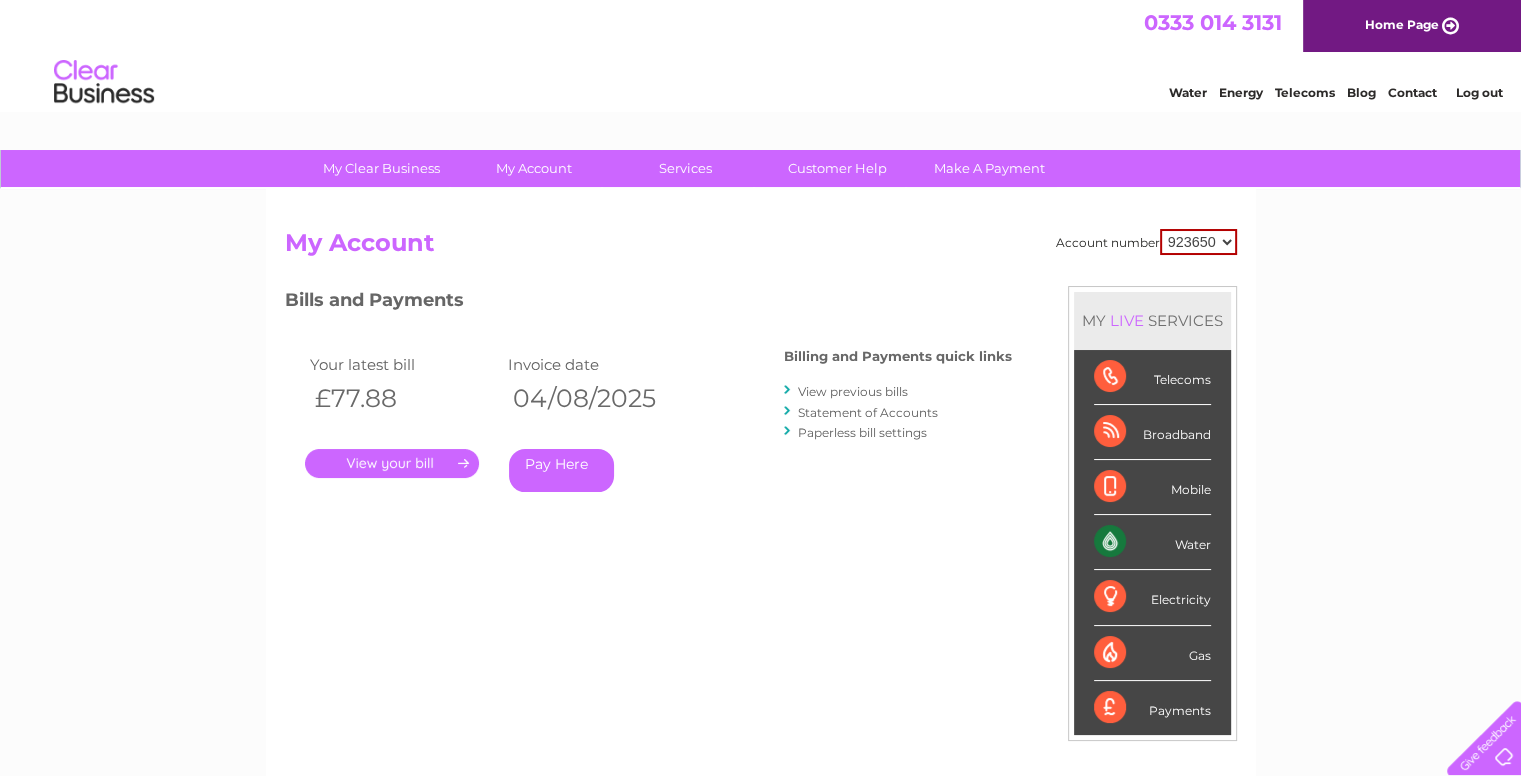 click on "View previous bills" at bounding box center (853, 391) 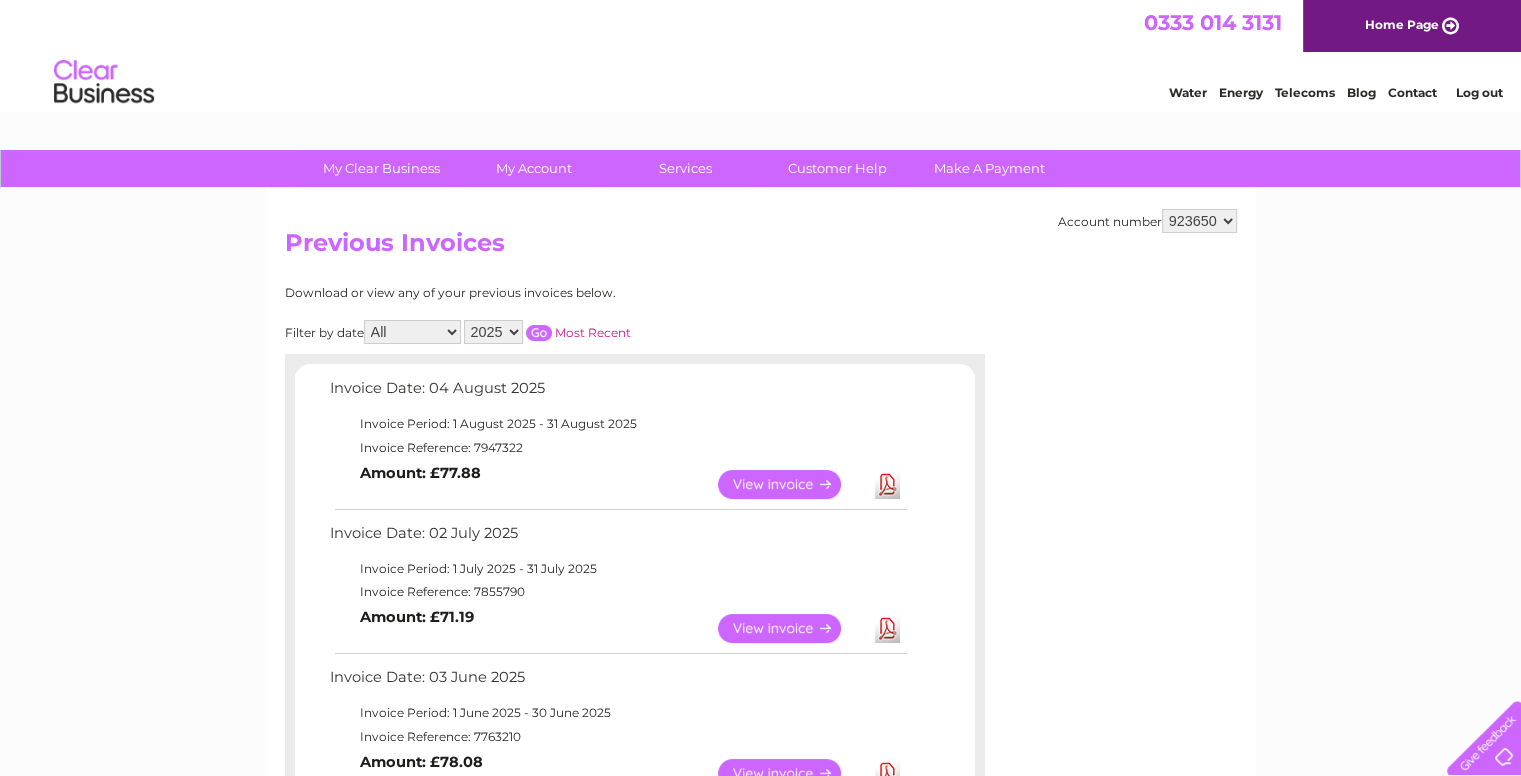 scroll, scrollTop: 0, scrollLeft: 0, axis: both 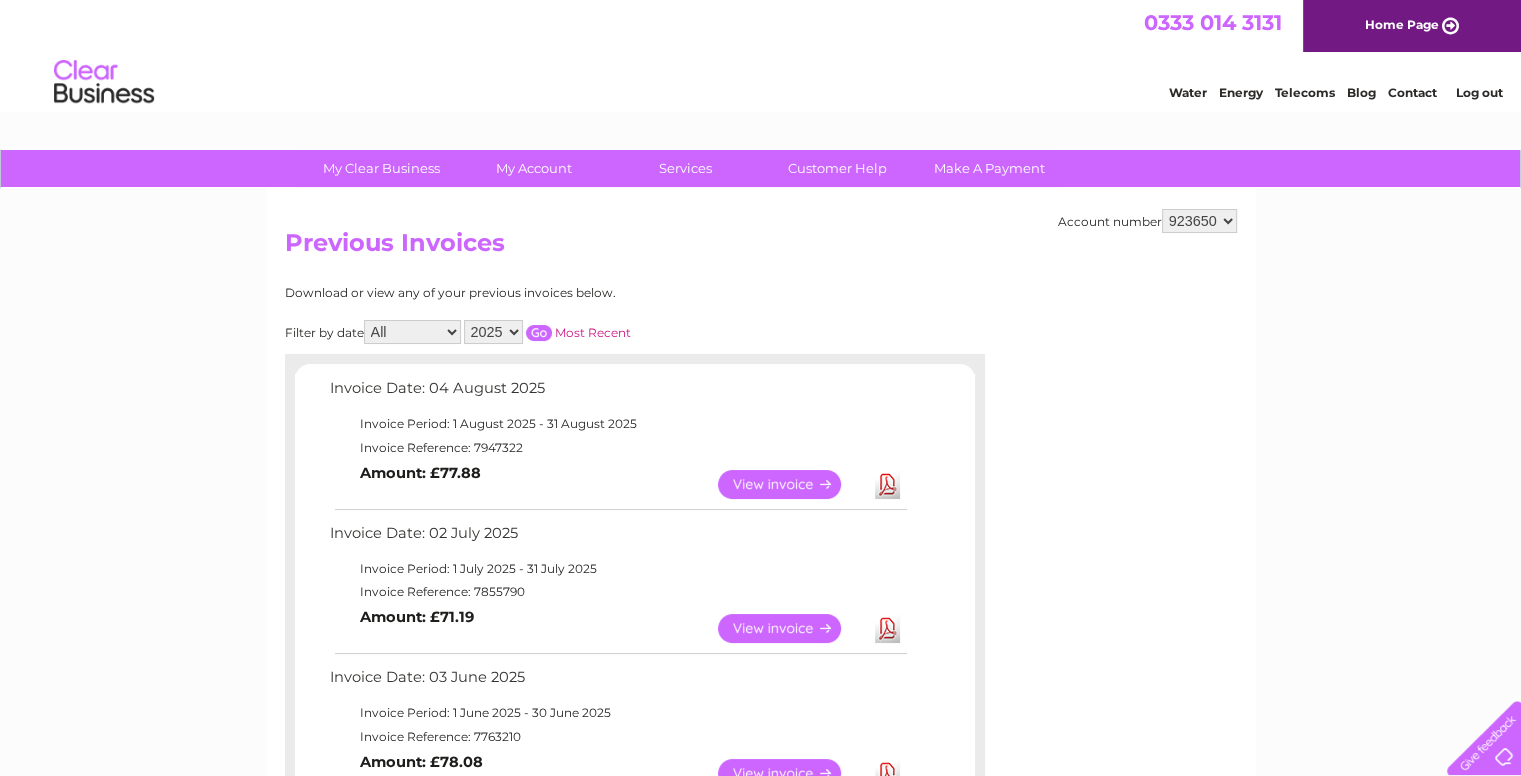 click on "Download" at bounding box center (887, 628) 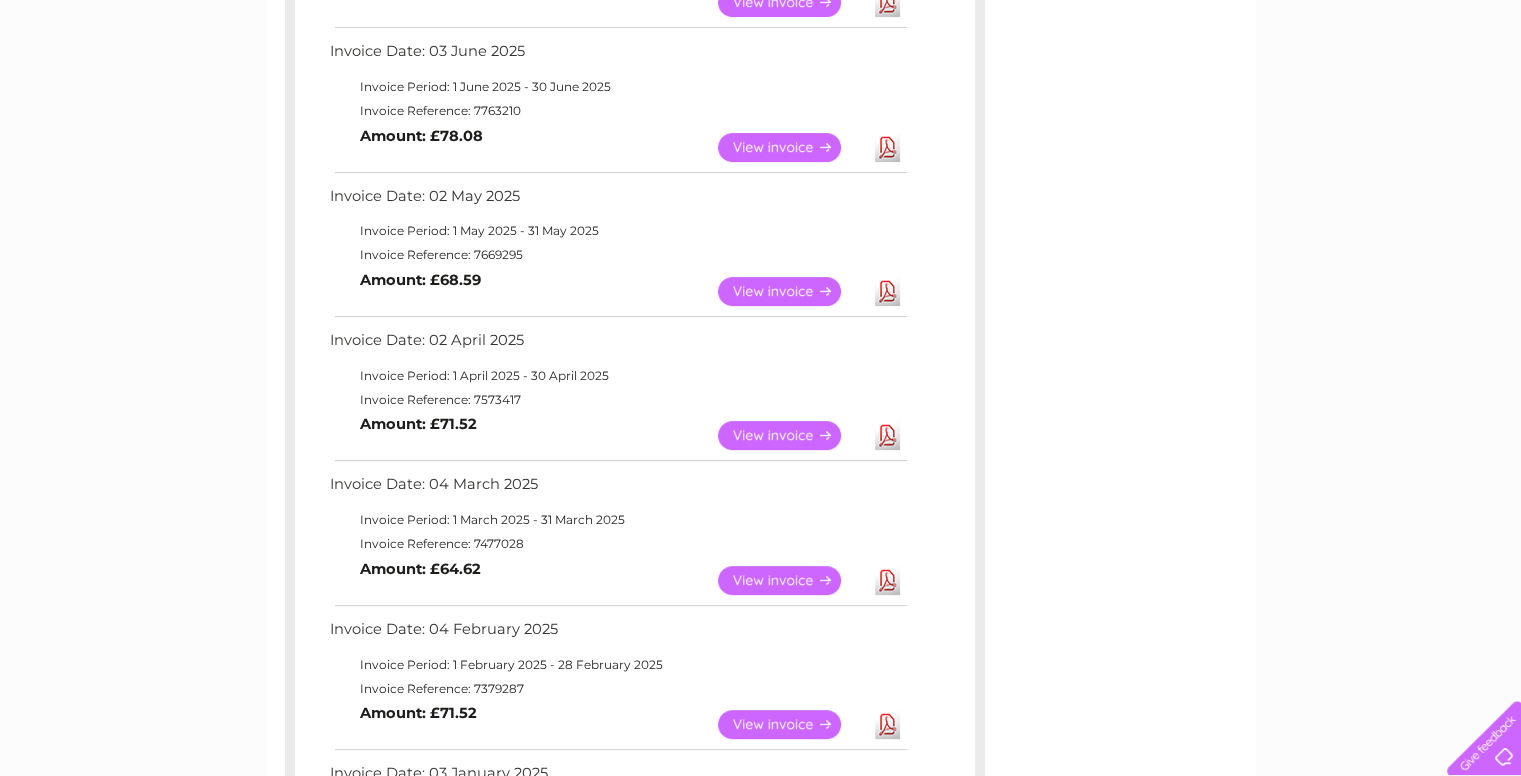 scroll, scrollTop: 640, scrollLeft: 0, axis: vertical 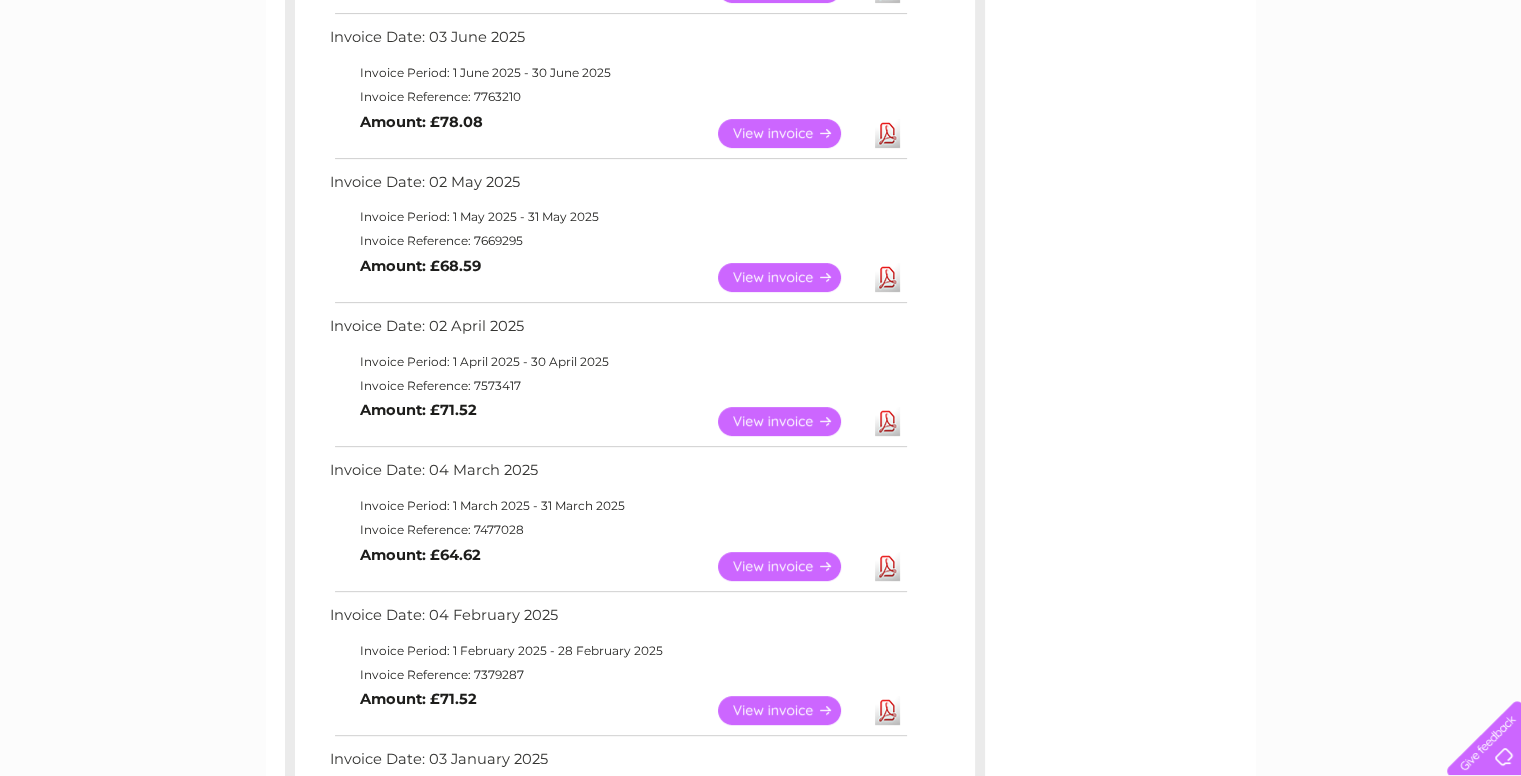 click on "Download" at bounding box center [887, 133] 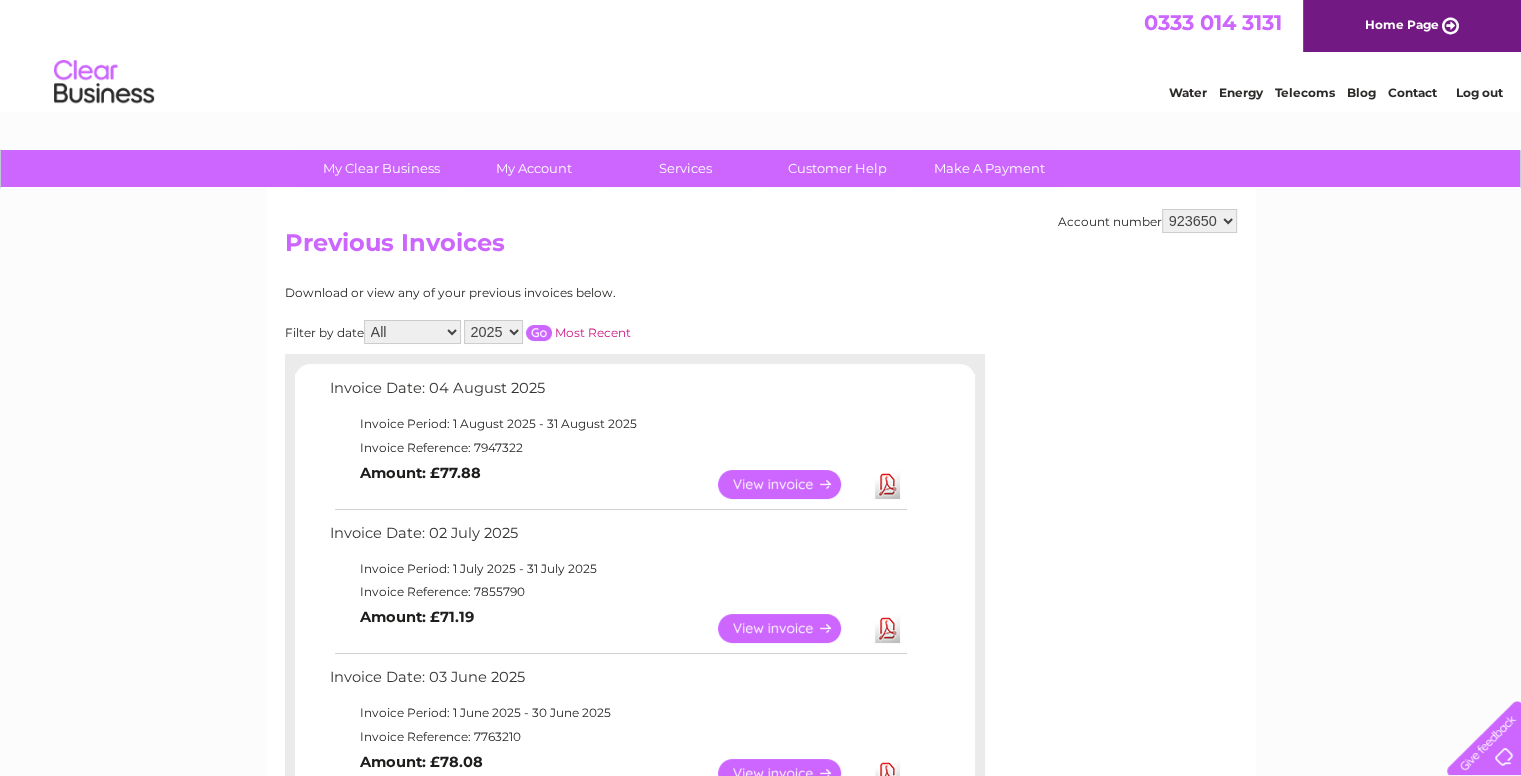 click on "Log out" at bounding box center (1478, 92) 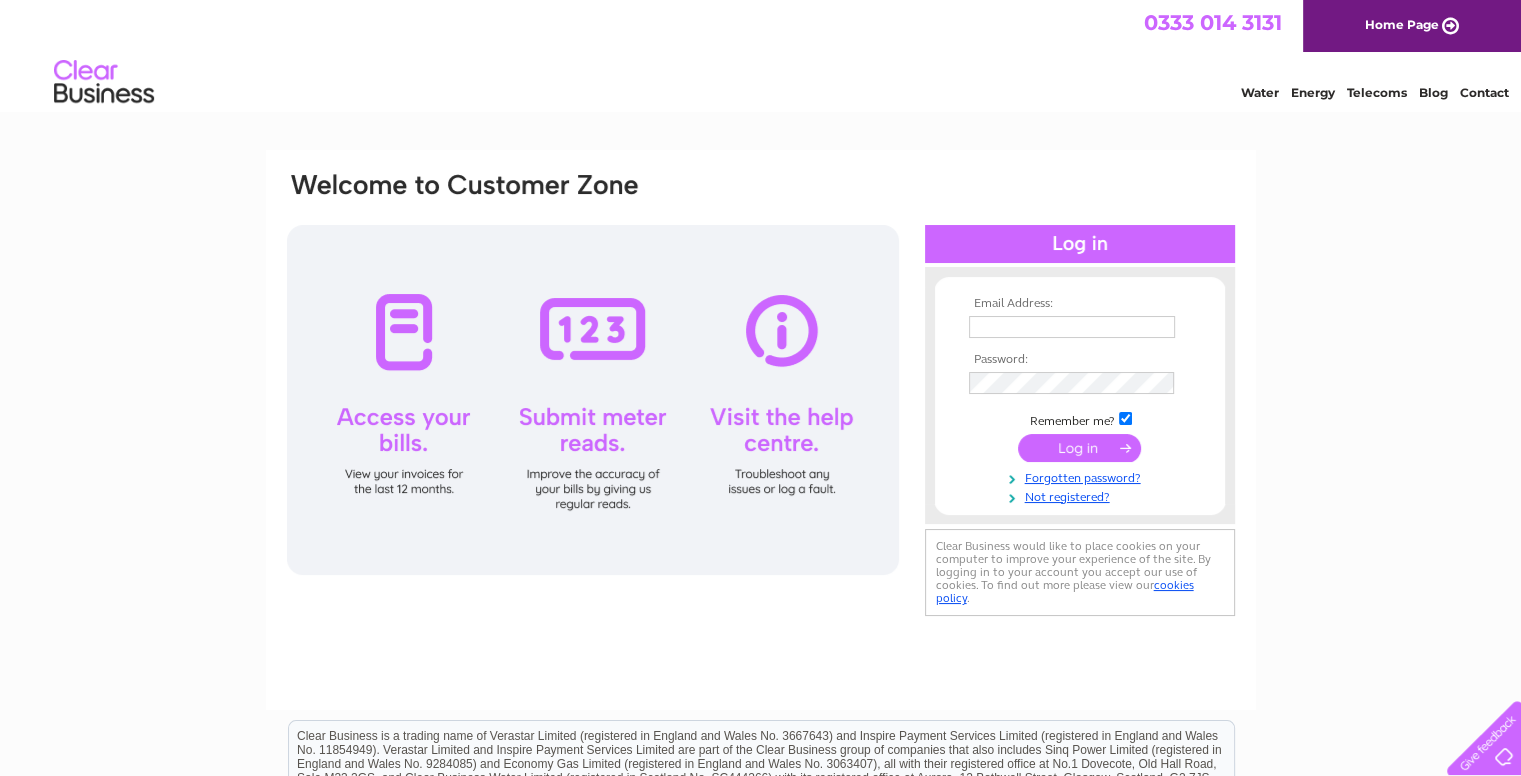 scroll, scrollTop: 0, scrollLeft: 0, axis: both 